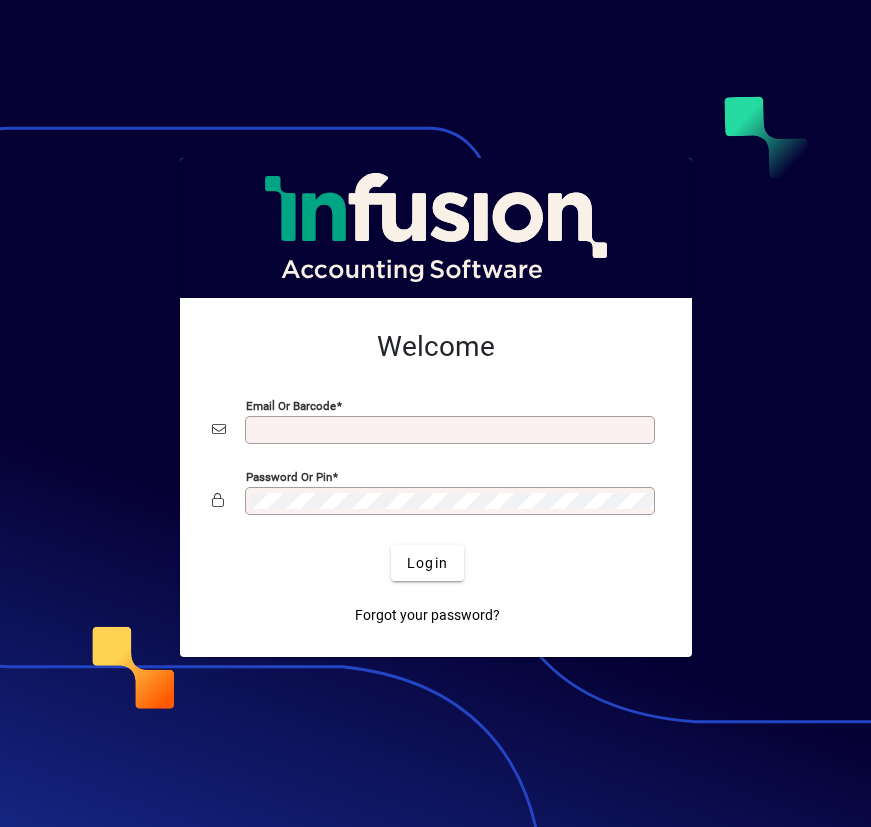 scroll, scrollTop: 0, scrollLeft: 0, axis: both 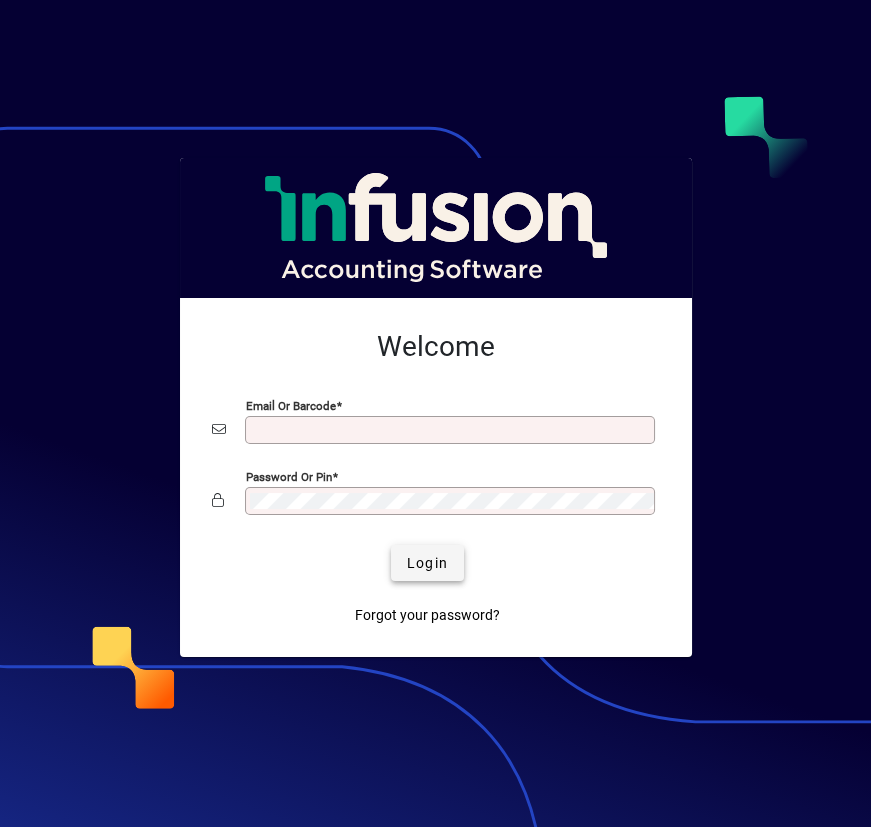 type on "**********" 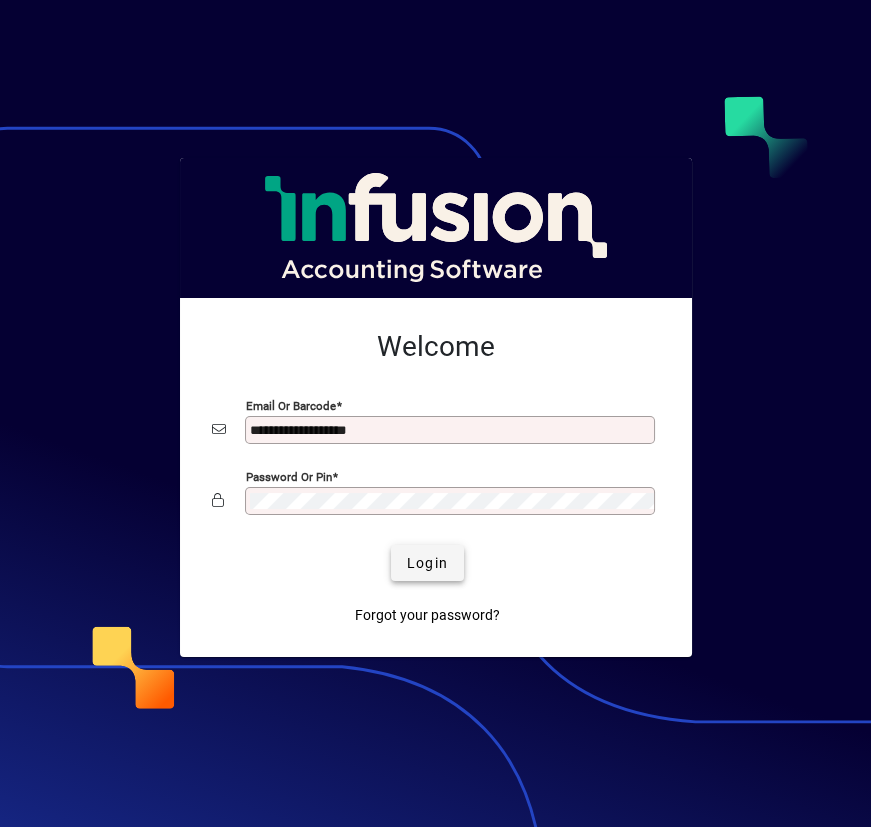 click on "Login" 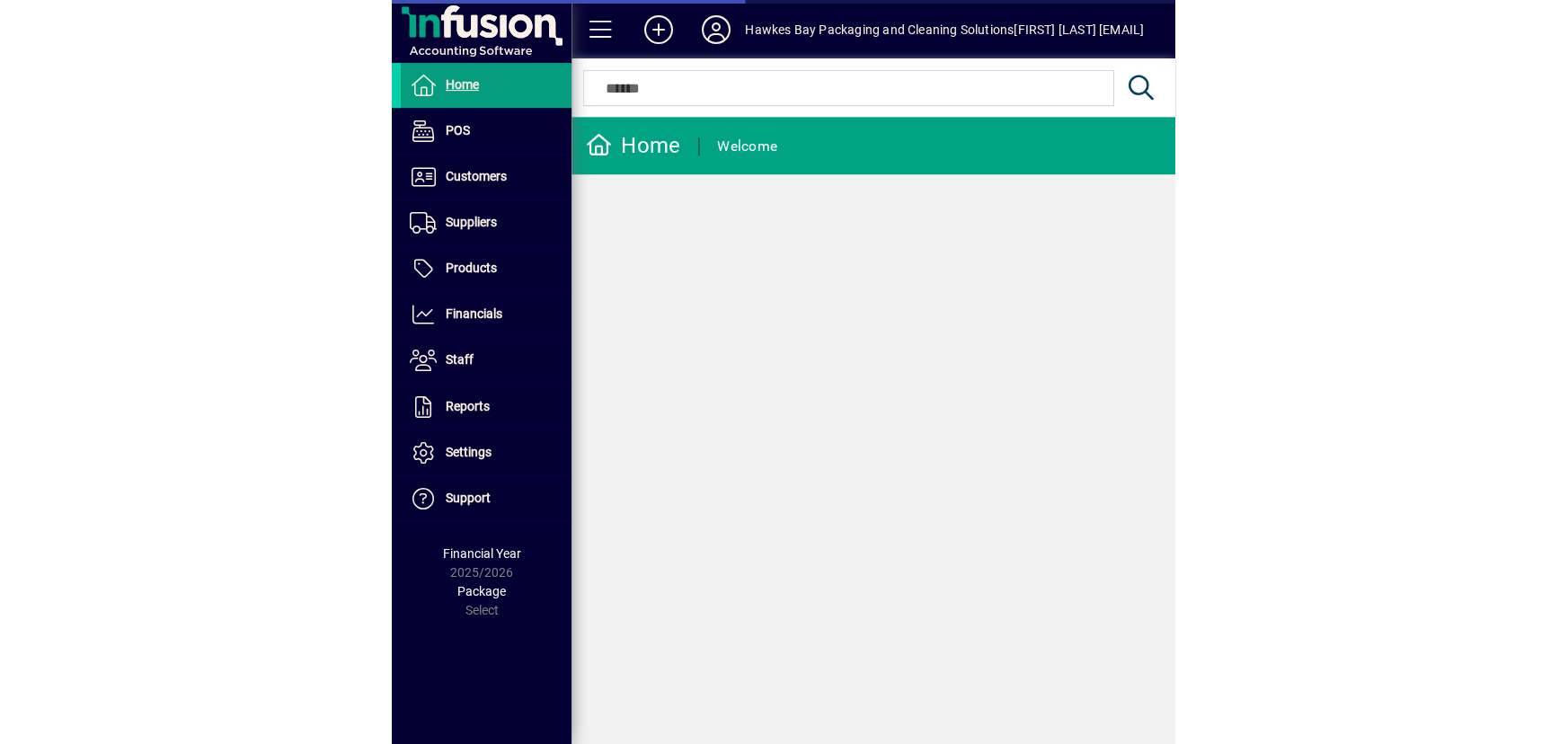 scroll, scrollTop: 0, scrollLeft: 0, axis: both 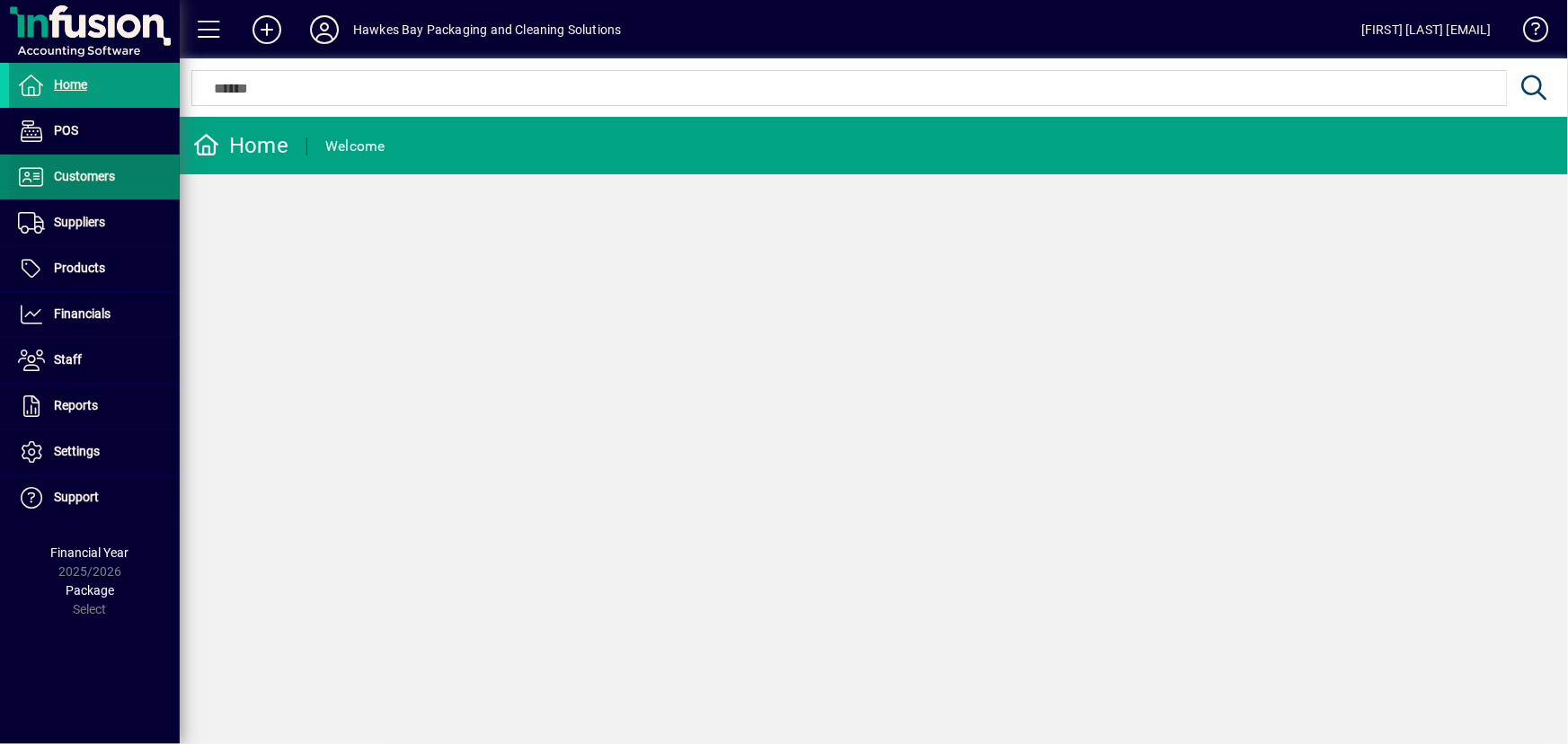 click on "Customers" at bounding box center (62, 177) 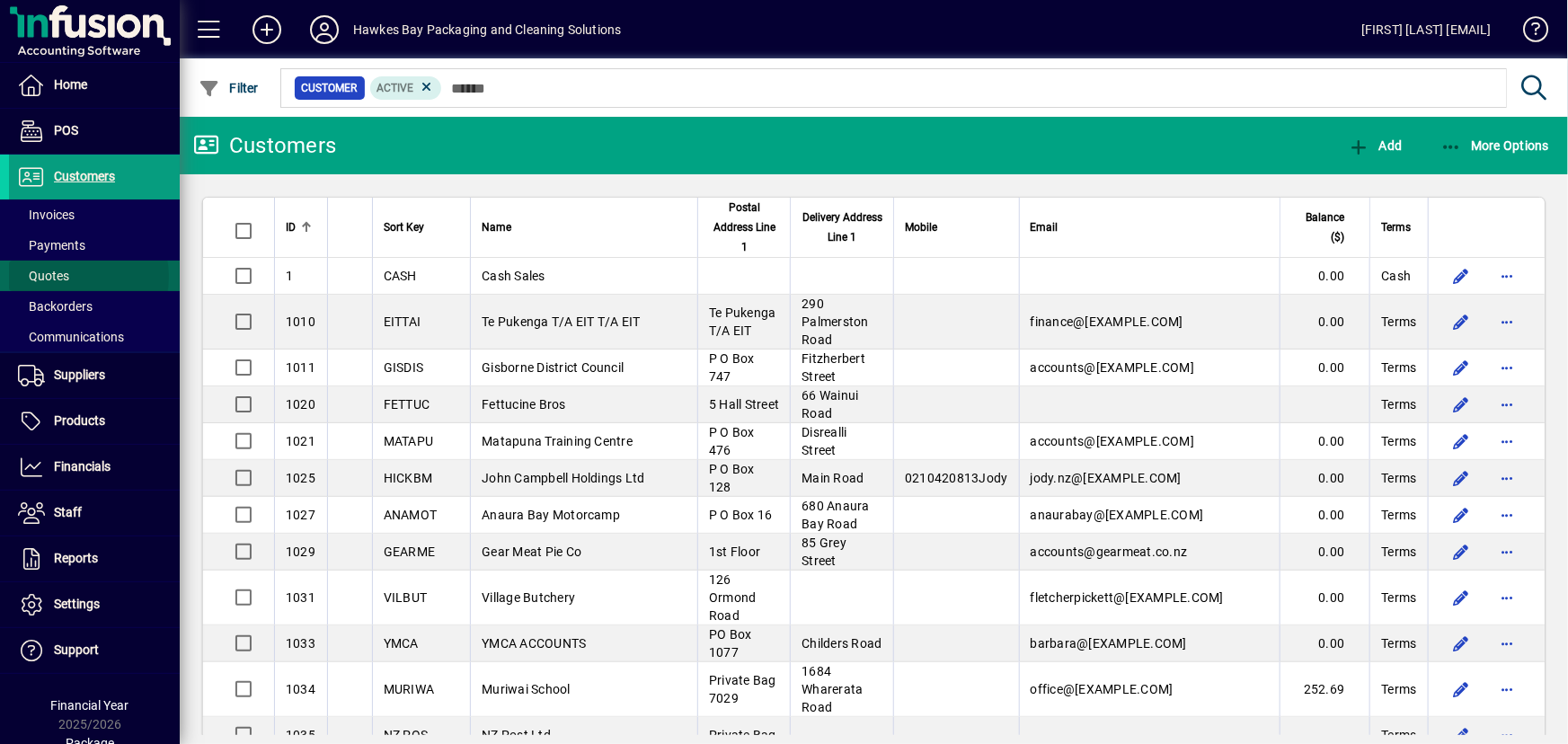 click at bounding box center (94, 276) 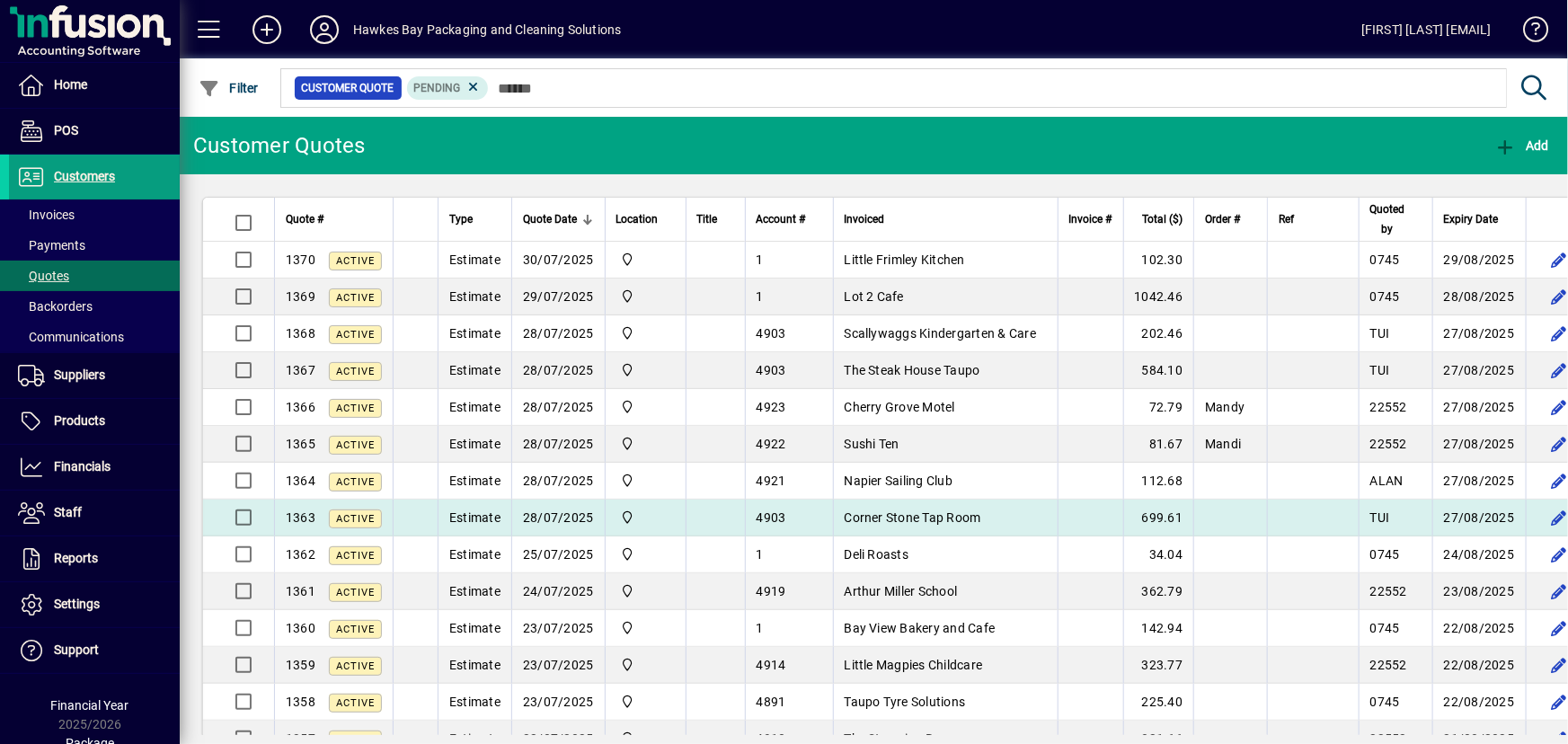 click on "Corner Stone Tap Room" at bounding box center (913, 518) 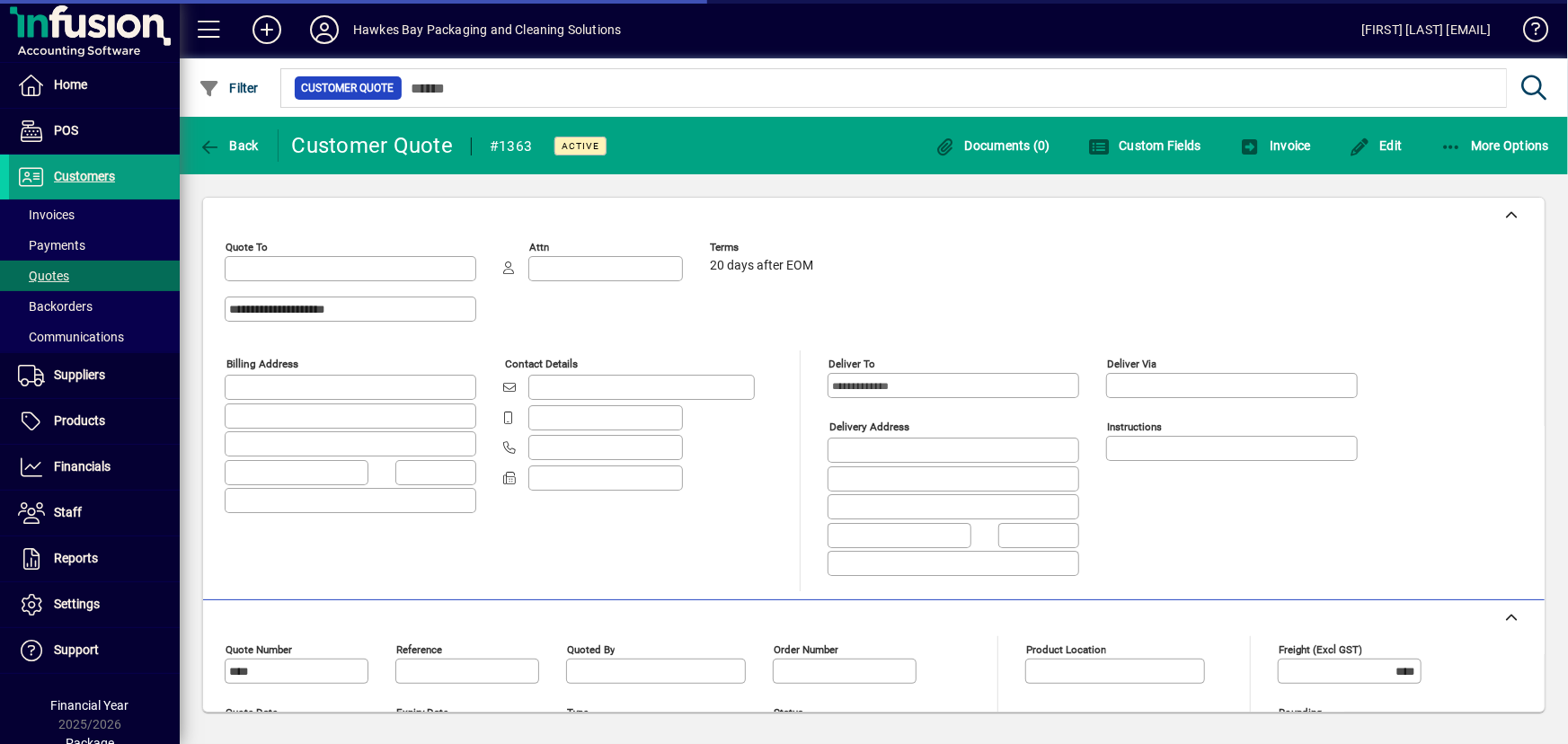 type on "**********" 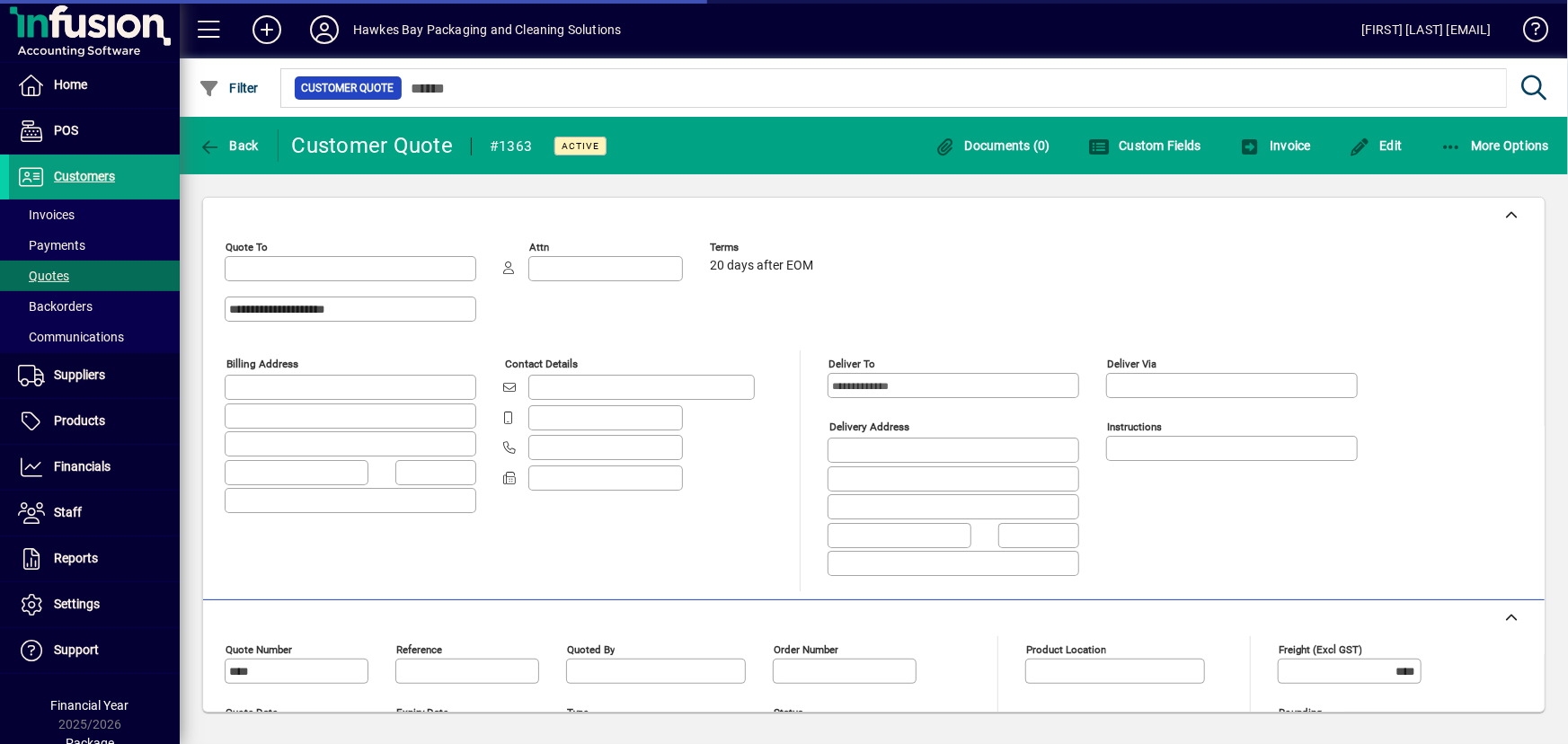 type on "*******" 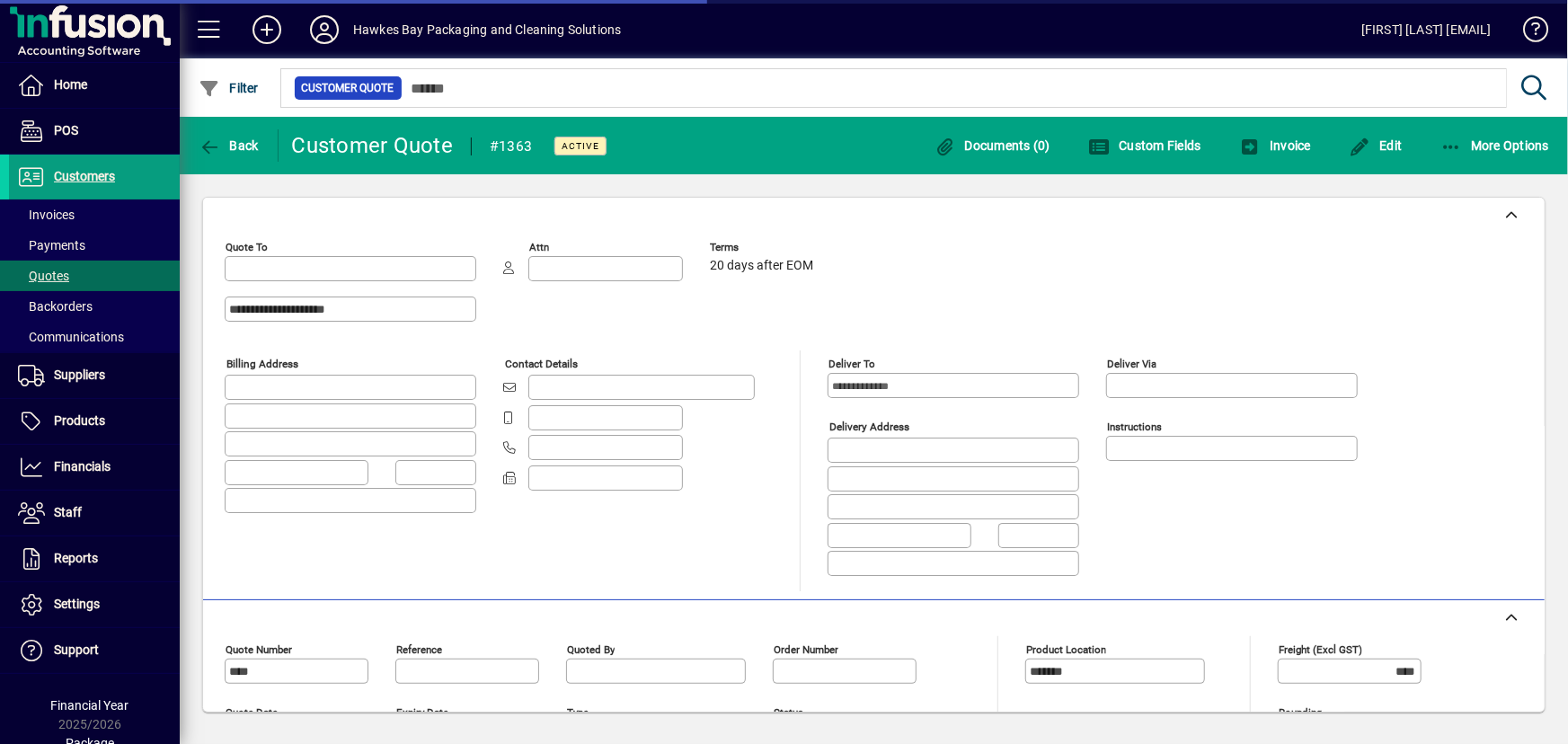 type on "**********" 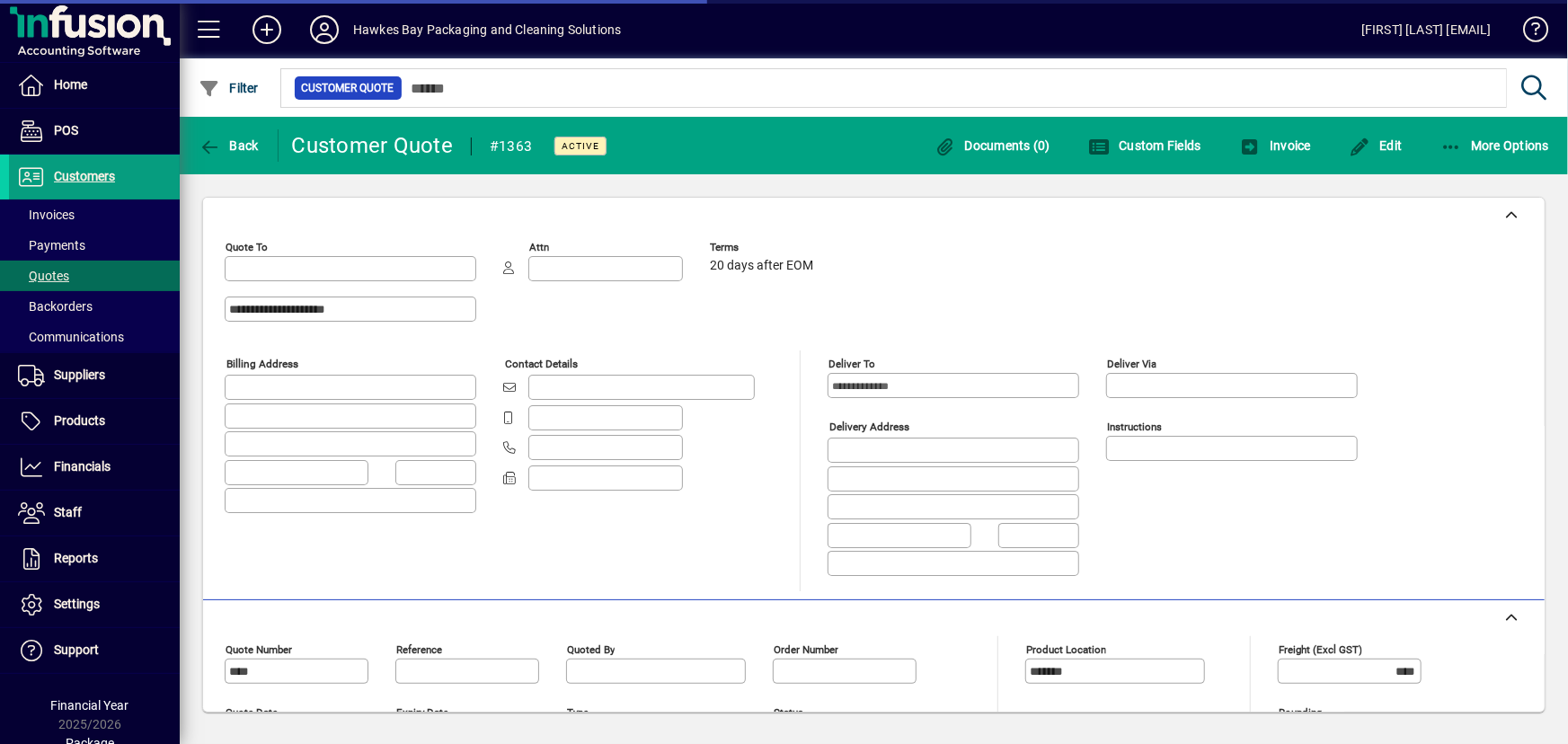 type on "**********" 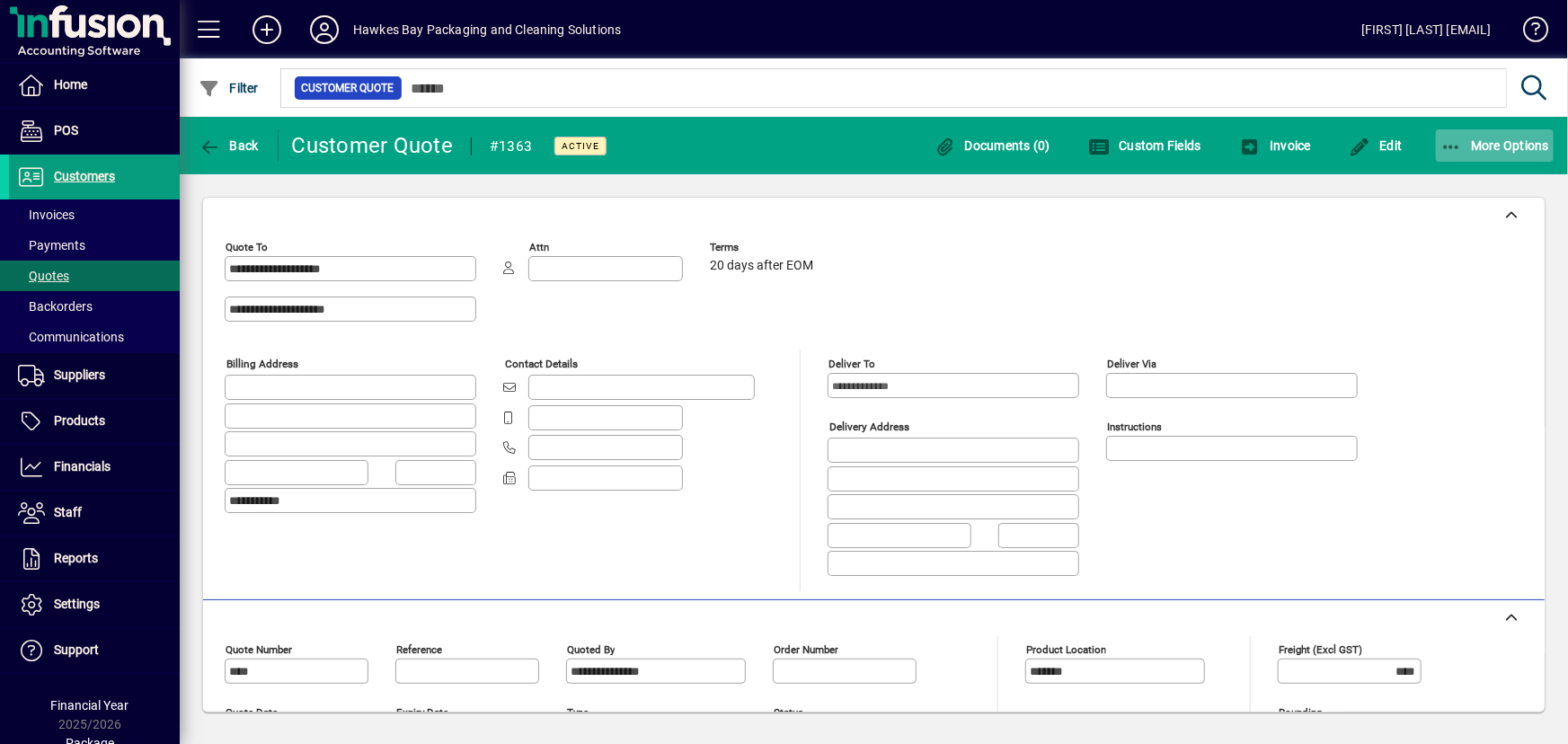 click 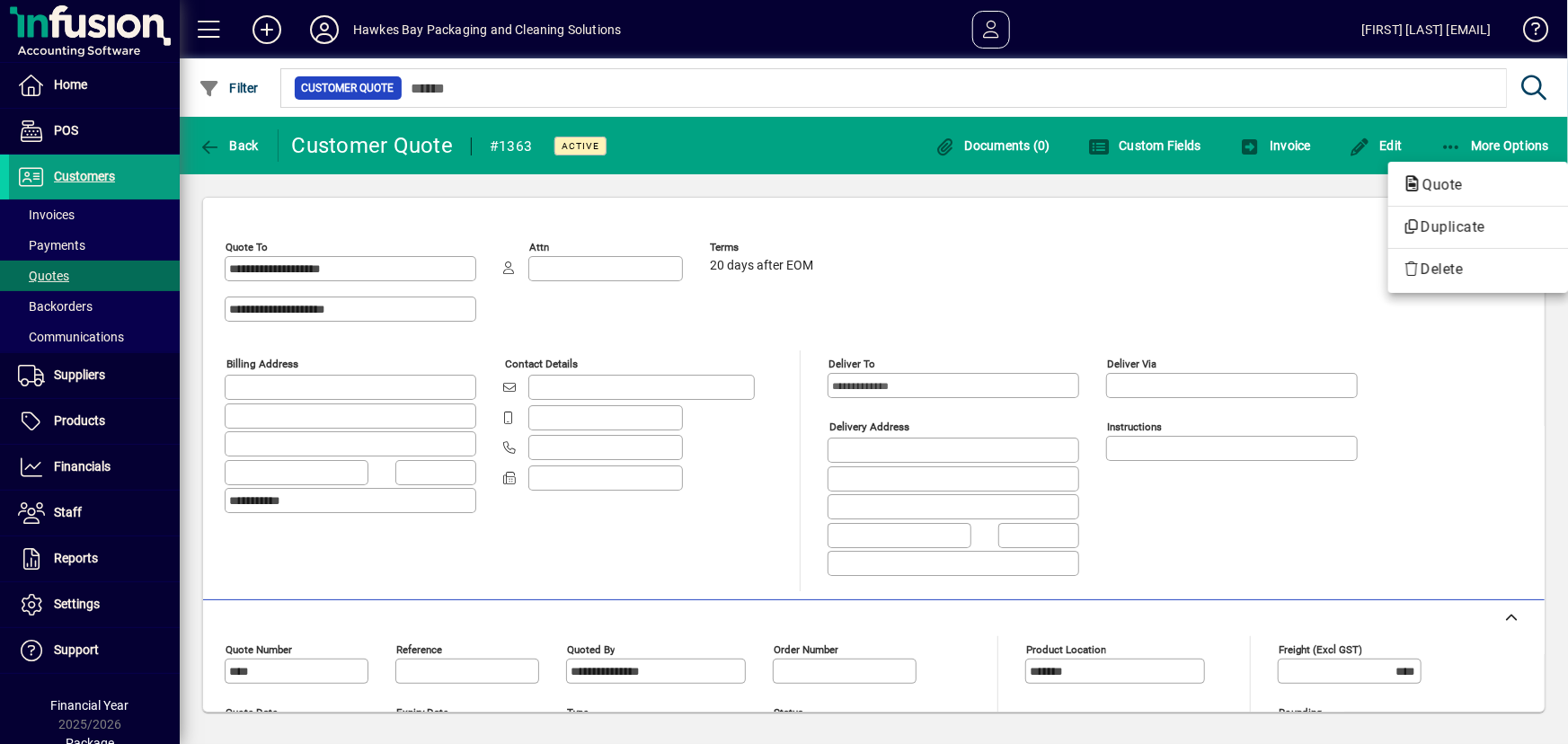 click at bounding box center (784, 372) 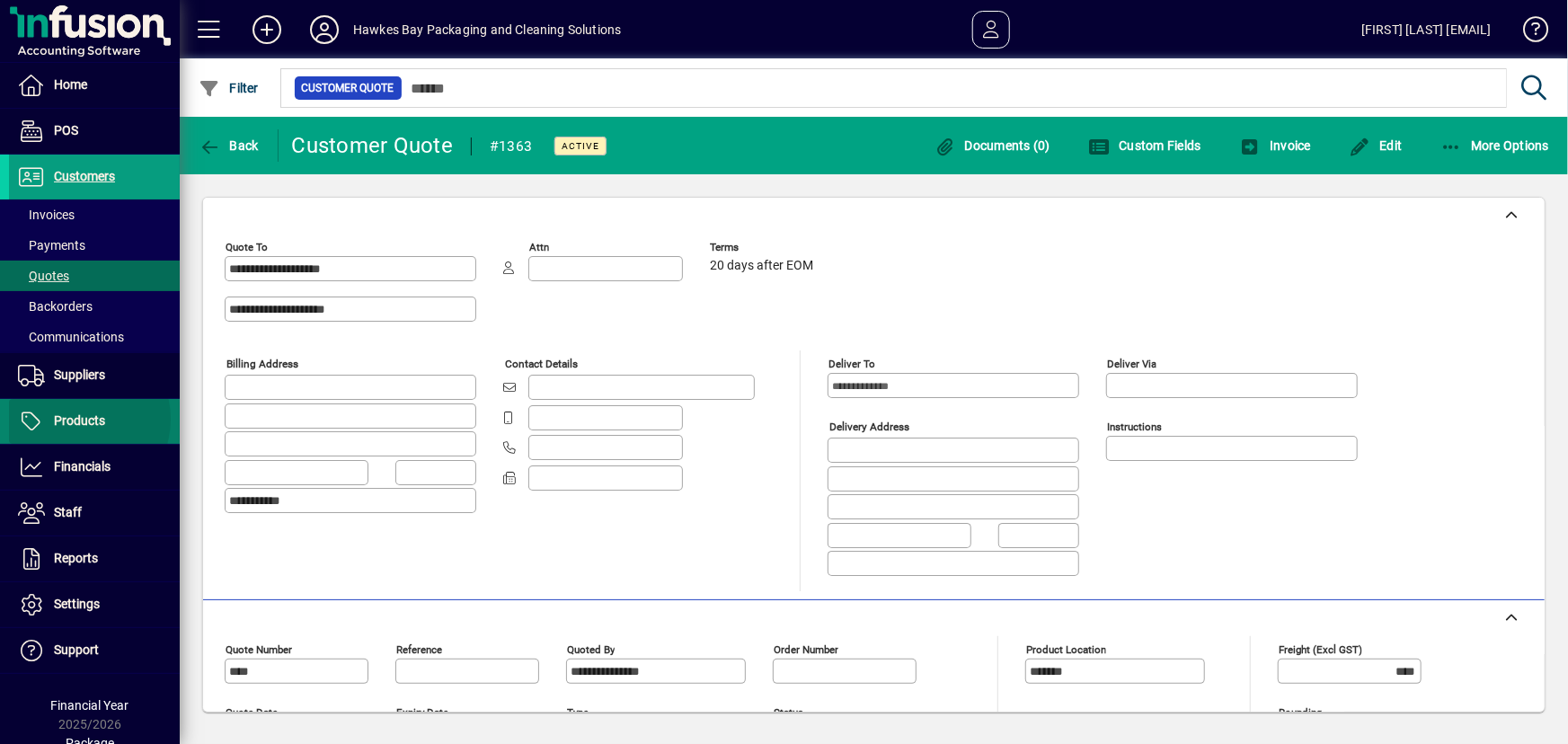 click on "Products" at bounding box center (79, 421) 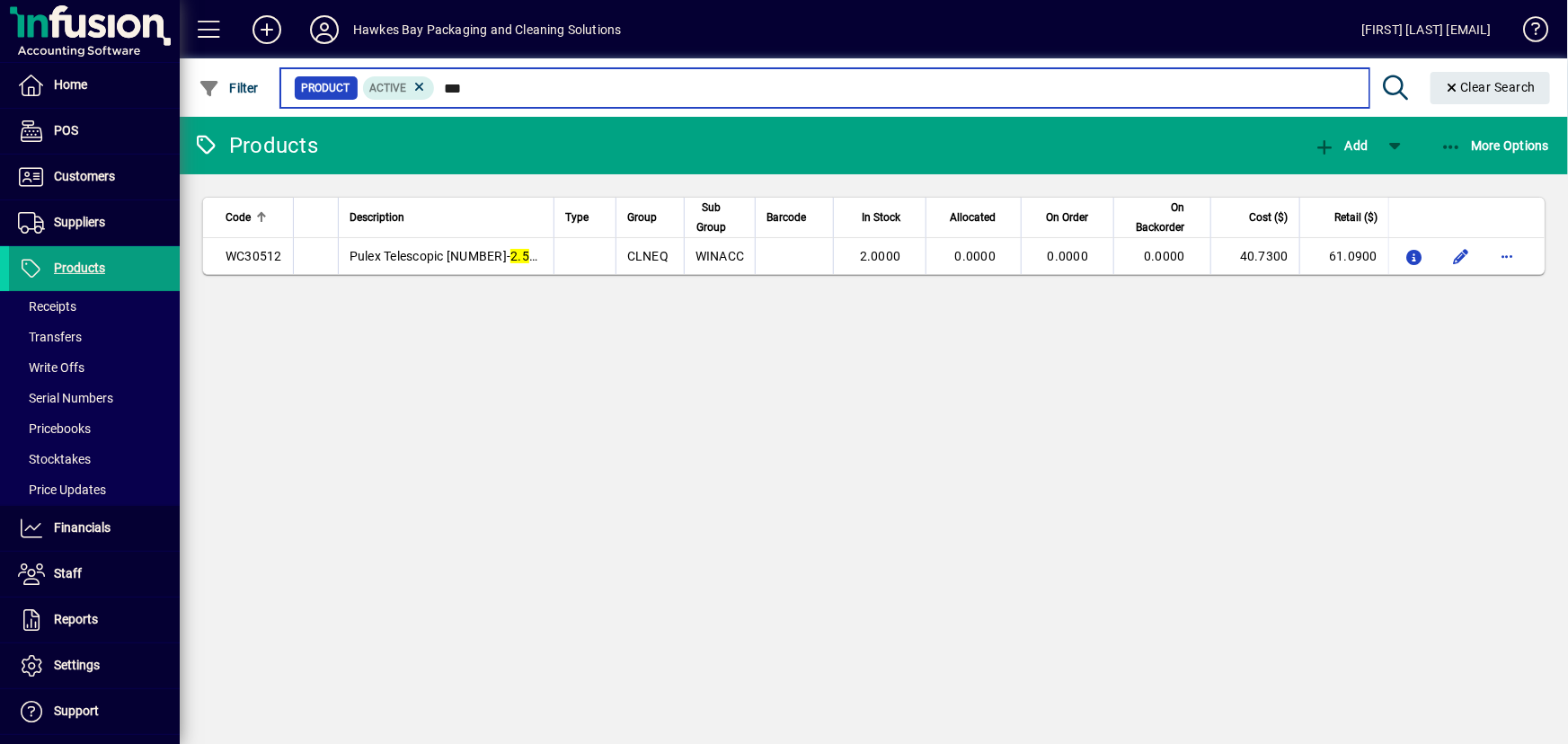 click on "***" at bounding box center (894, 88) 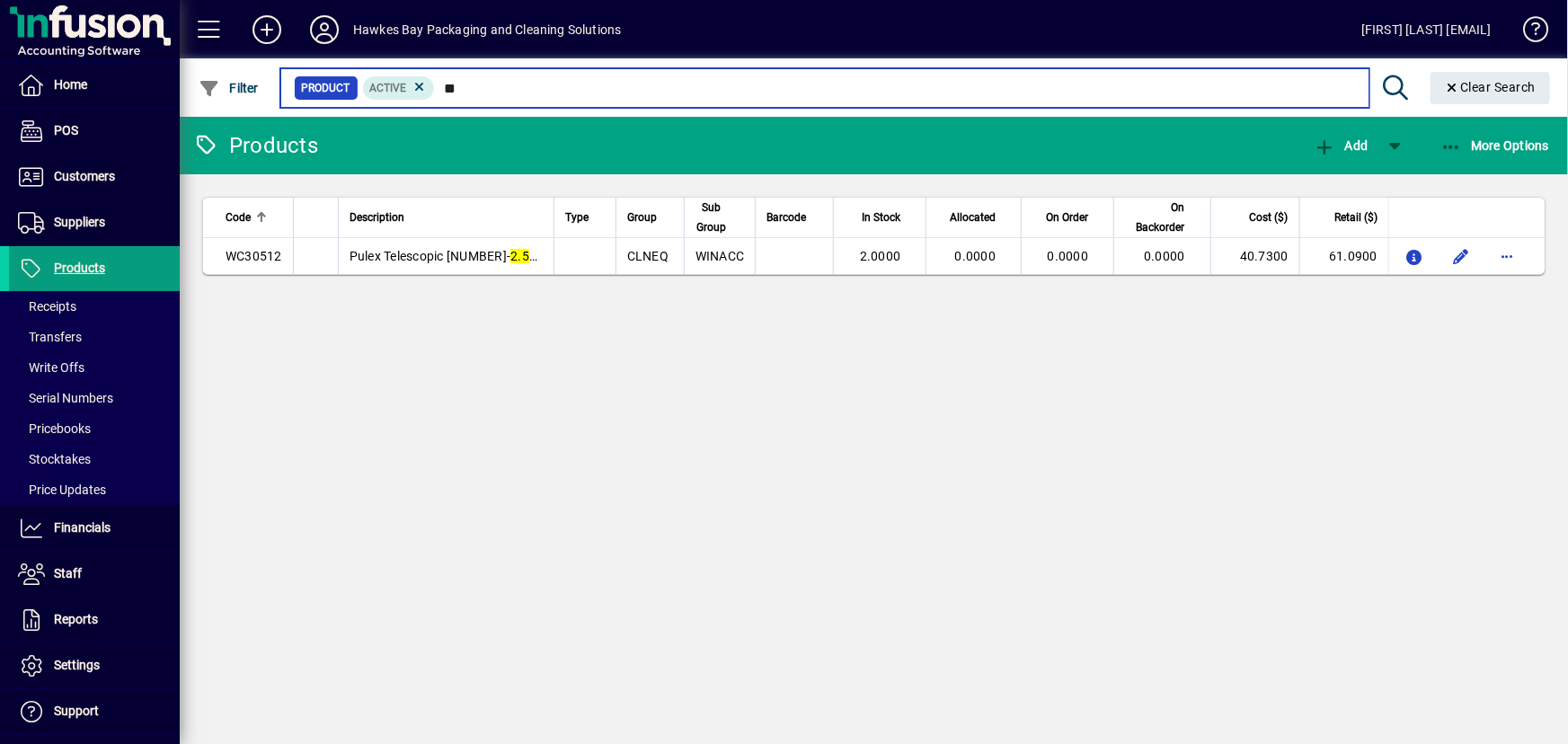 type on "*" 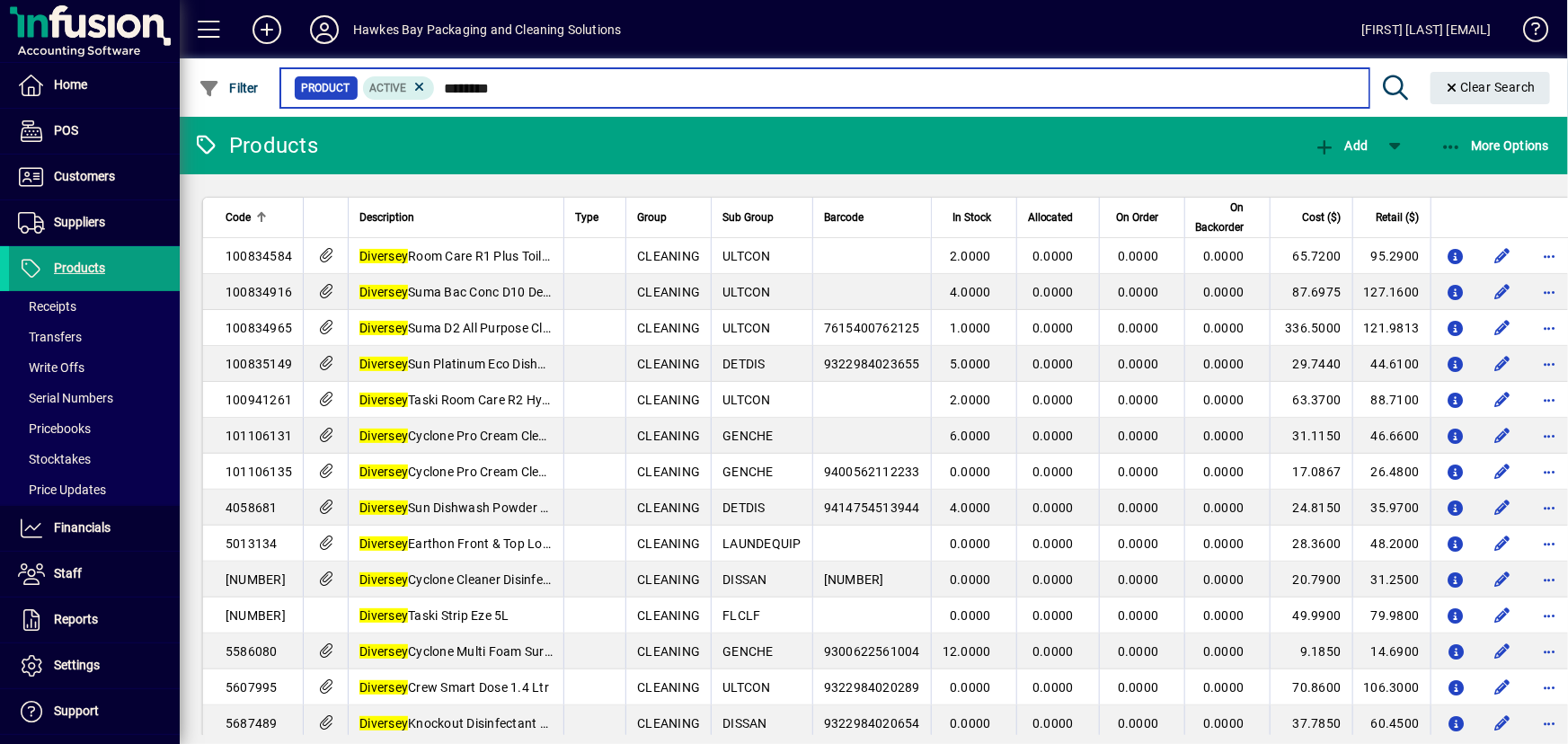 click on "********" at bounding box center (894, 88) 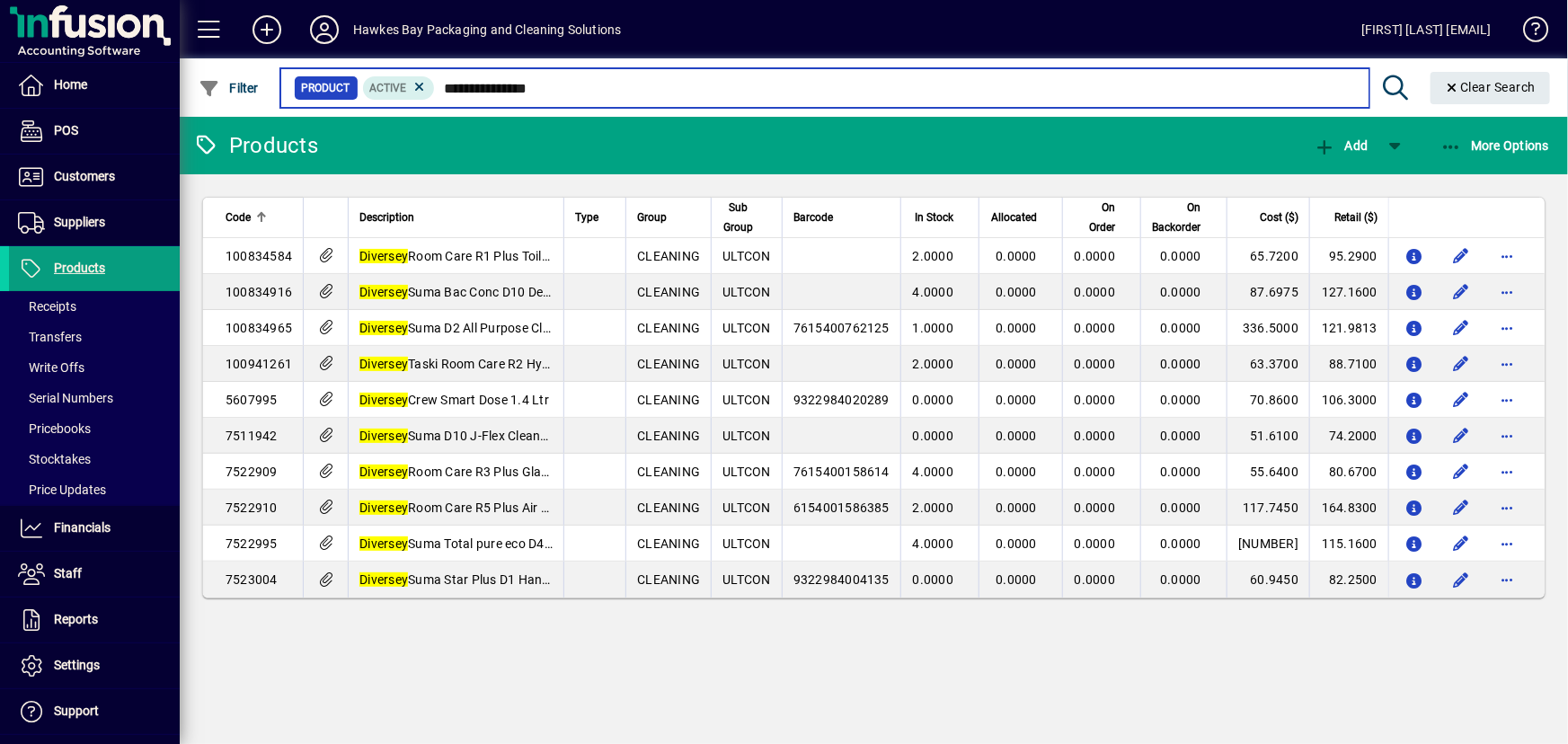 type on "**********" 